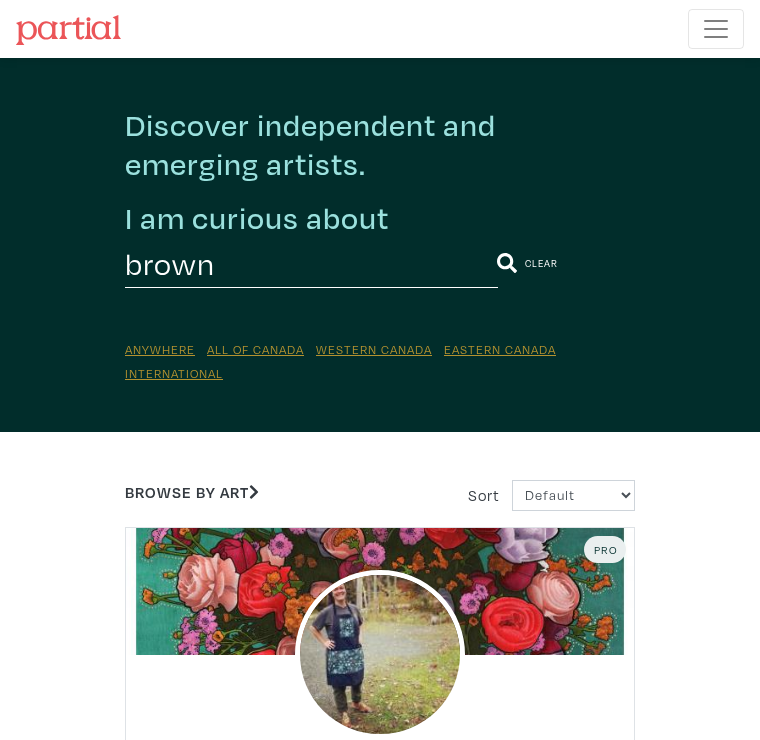 scroll, scrollTop: 0, scrollLeft: 0, axis: both 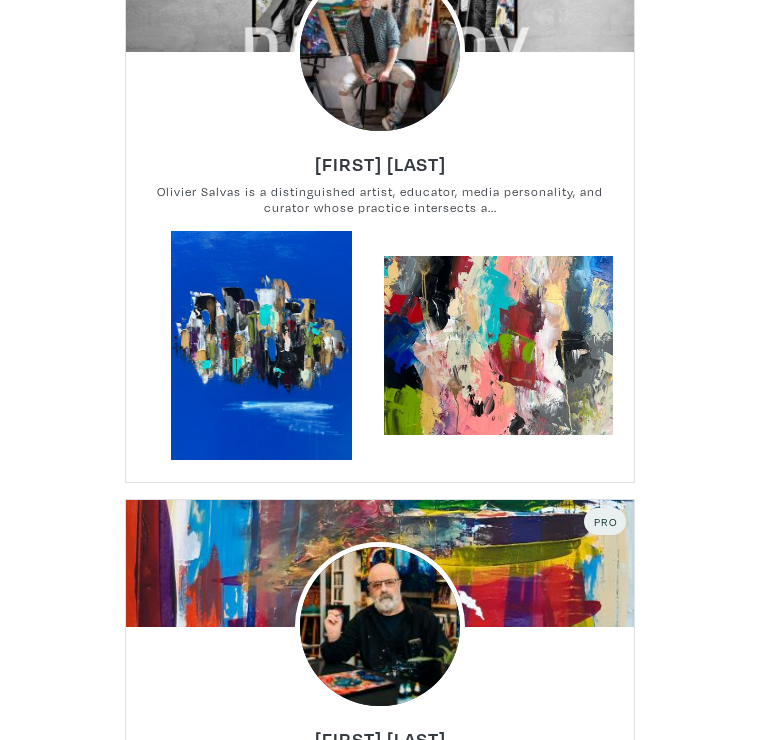 click at bounding box center [261, 345] 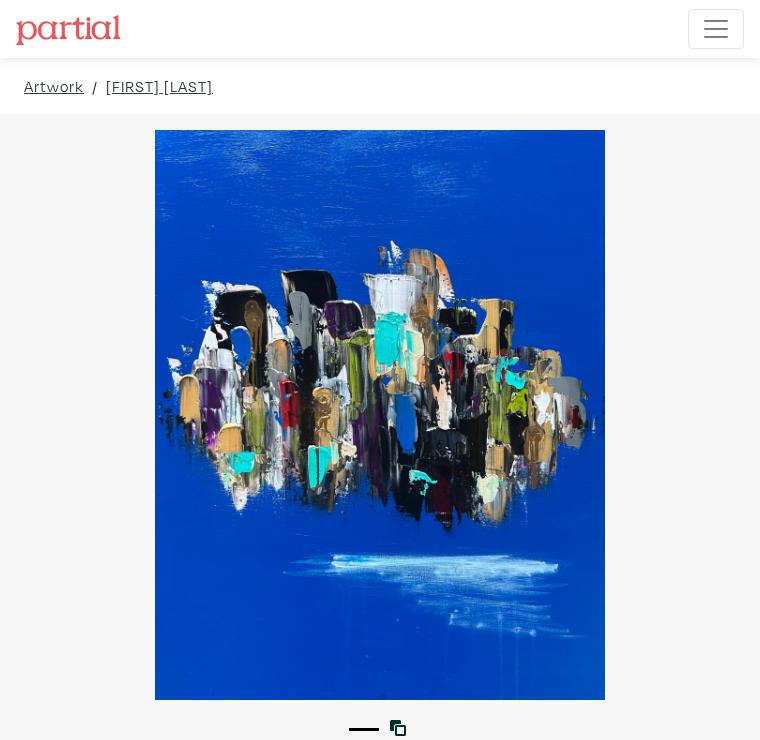 scroll, scrollTop: 0, scrollLeft: 0, axis: both 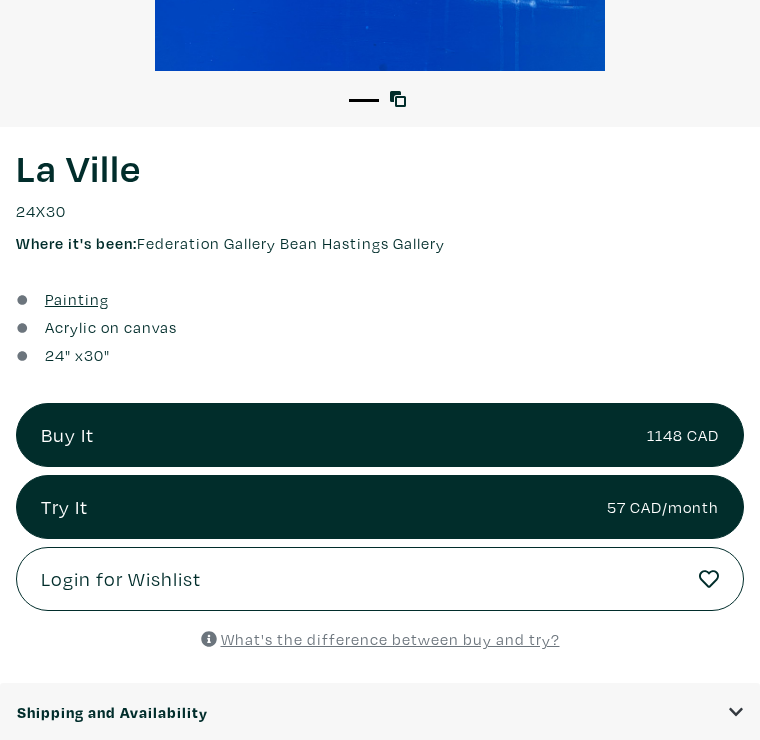 click on "Try It 57 CAD/month" at bounding box center (380, 507) 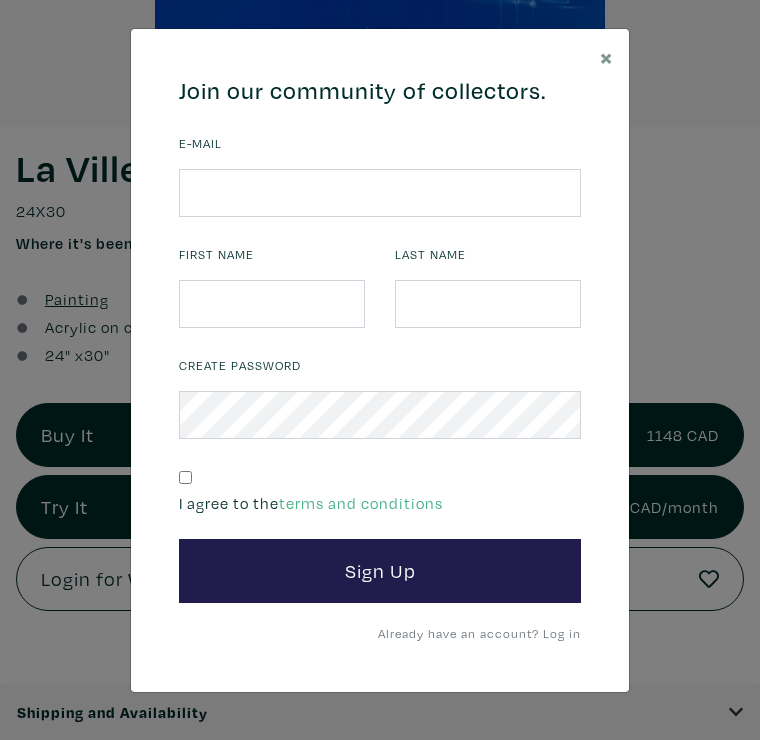 click on "×" at bounding box center (606, 56) 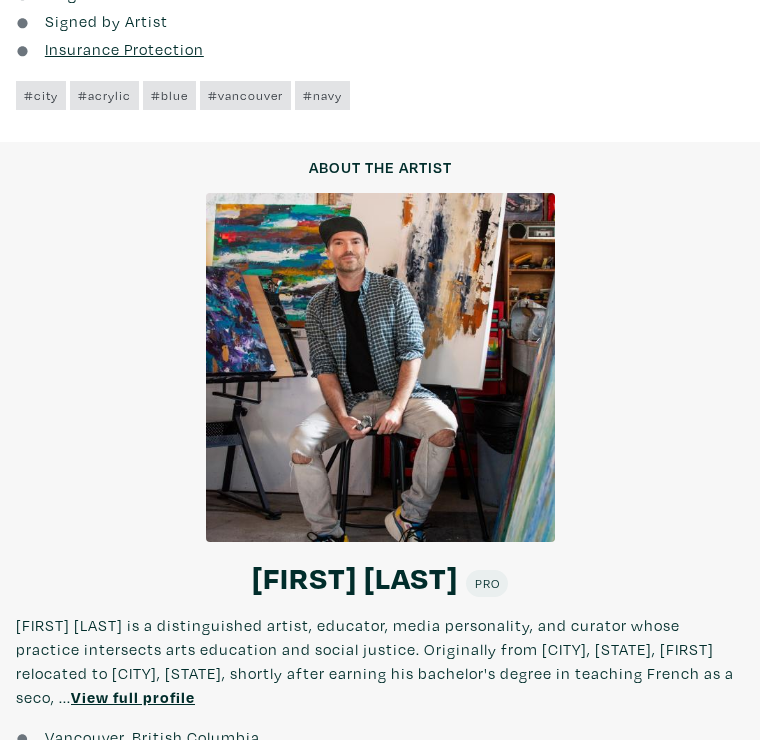 scroll, scrollTop: 2038, scrollLeft: 0, axis: vertical 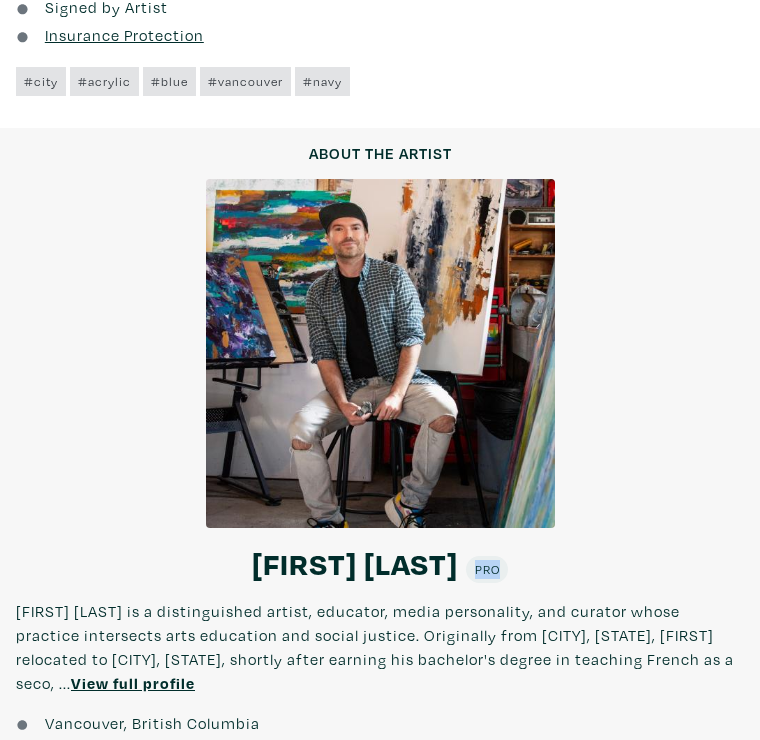 click on "About the artist
About the artist
Olivier  Salvas
Olivier  Salvas
Pro
Olivier Salvas is a distinguished artist, educator, media personality, and curator whose practice intersects arts education and social justice. Originally from Montreal, Quebec, Olivier relocated to Vancouver, British Columbia, shortly after earning his bachelor's degree in teaching French as a seco, ...  View full profile
Vancouver,
British Columbia
Partial artist since 2022" at bounding box center [380, 455] 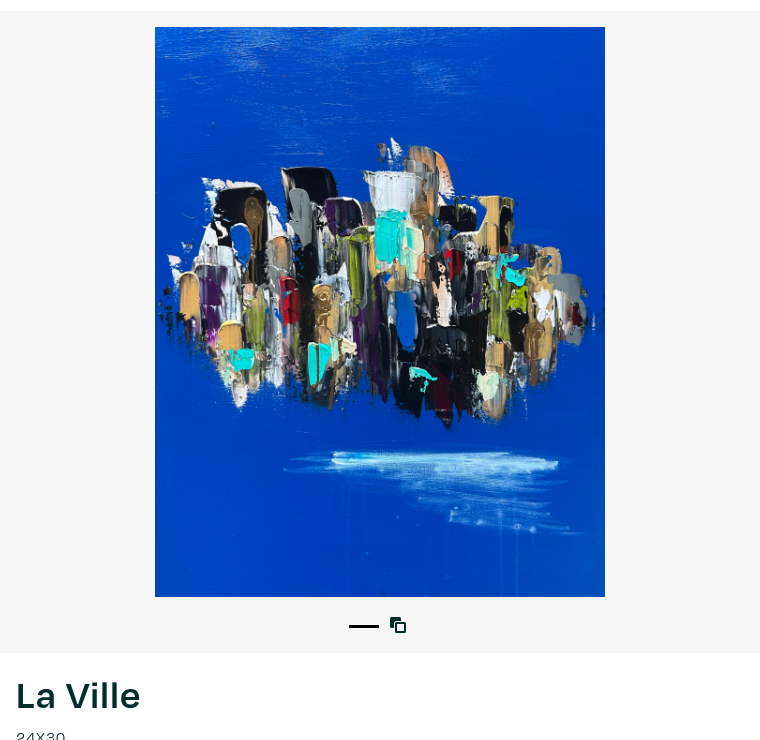 scroll, scrollTop: 0, scrollLeft: 0, axis: both 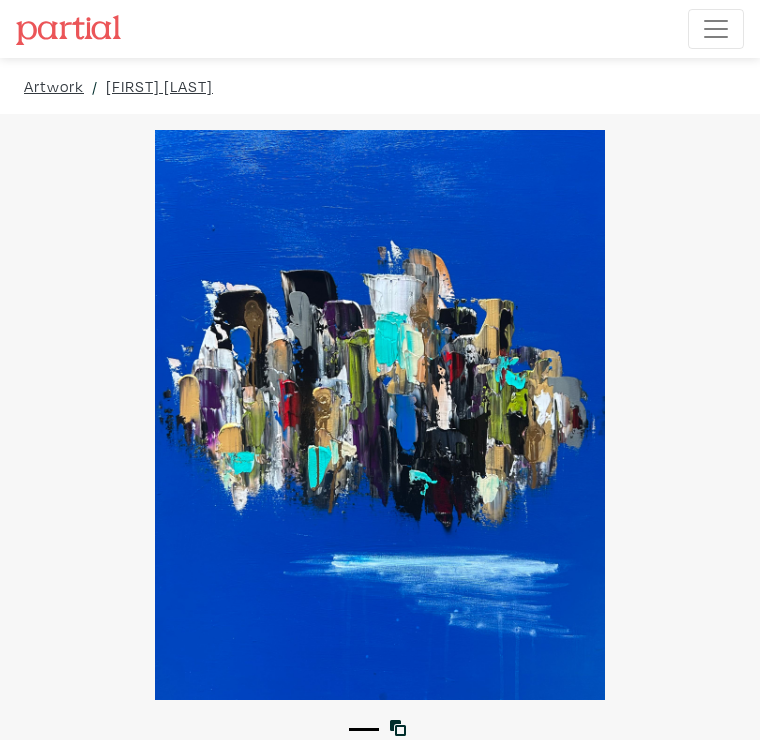 click on "Artwork" at bounding box center [54, 86] 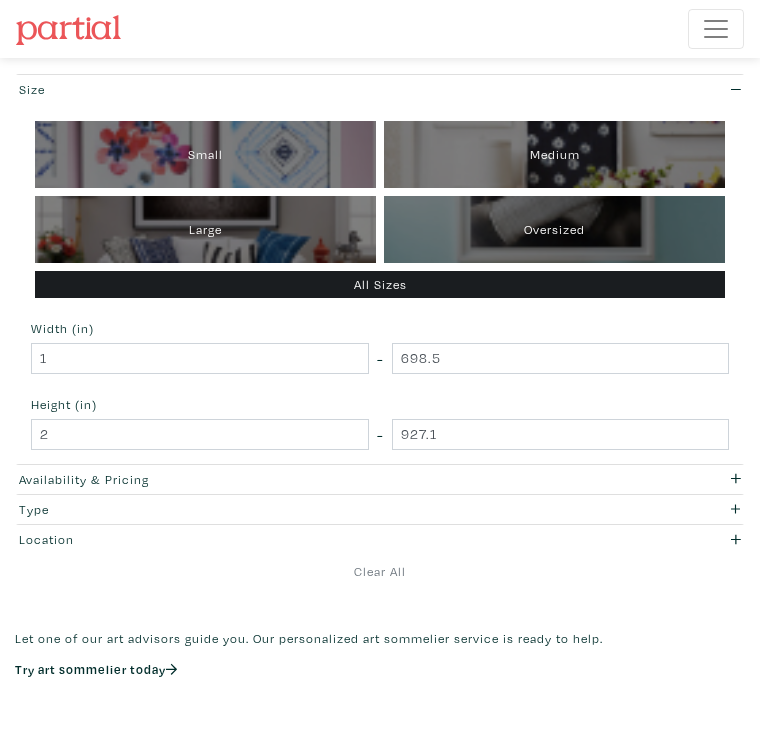scroll, scrollTop: 0, scrollLeft: 0, axis: both 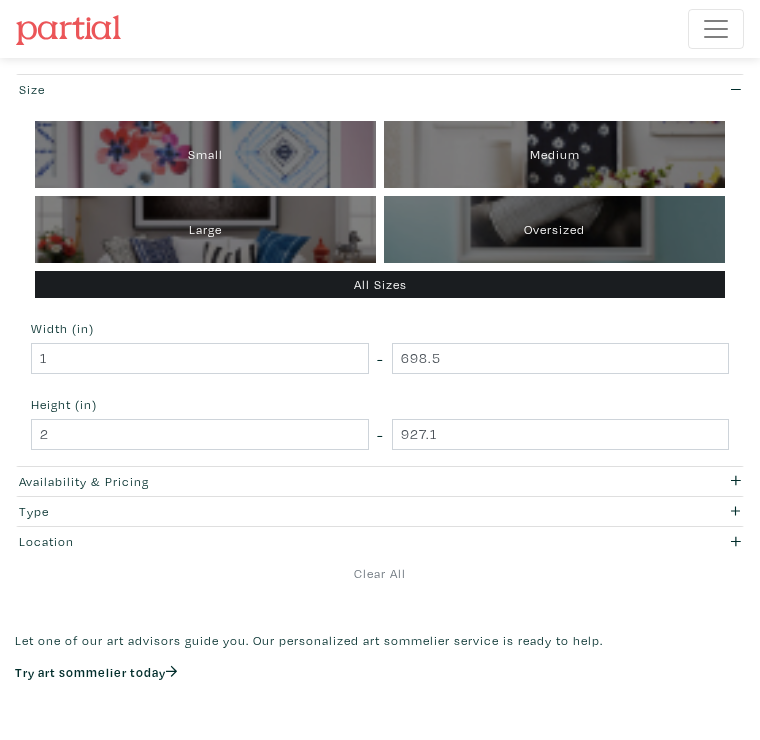 click on "Large" at bounding box center (205, 229) 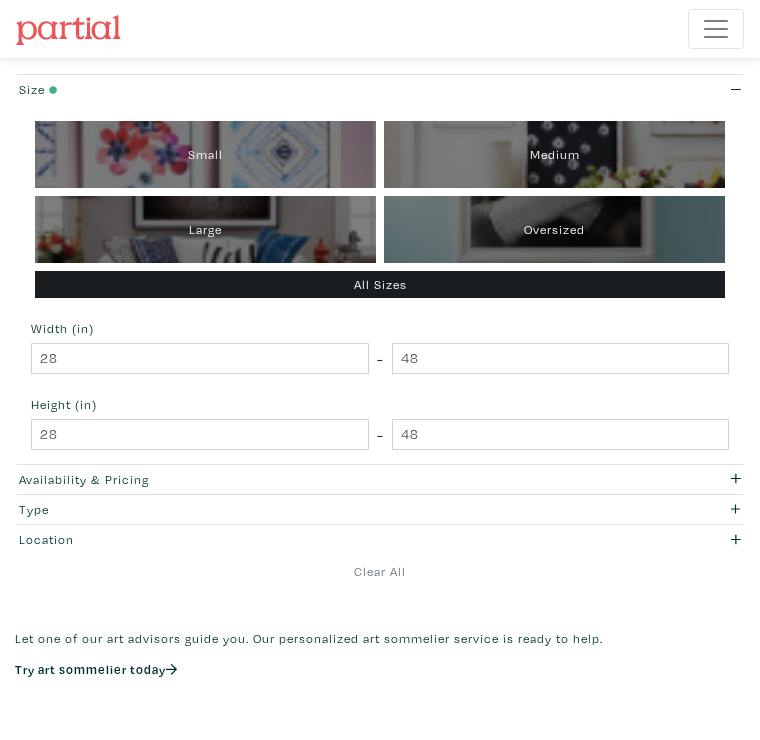 scroll, scrollTop: 0, scrollLeft: 0, axis: both 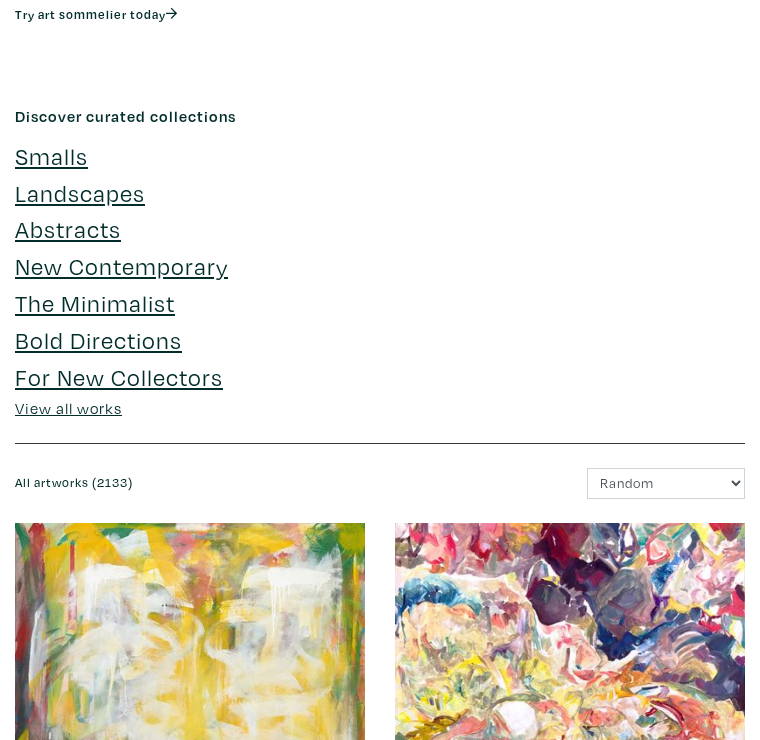 click on "New Contemporary" at bounding box center [121, 265] 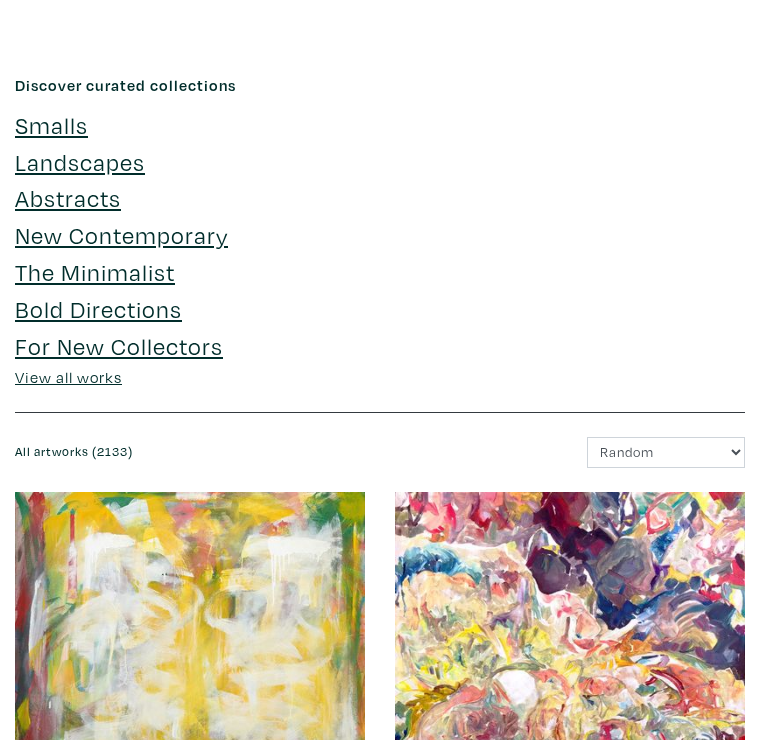 click on "Abstracts" at bounding box center (68, 197) 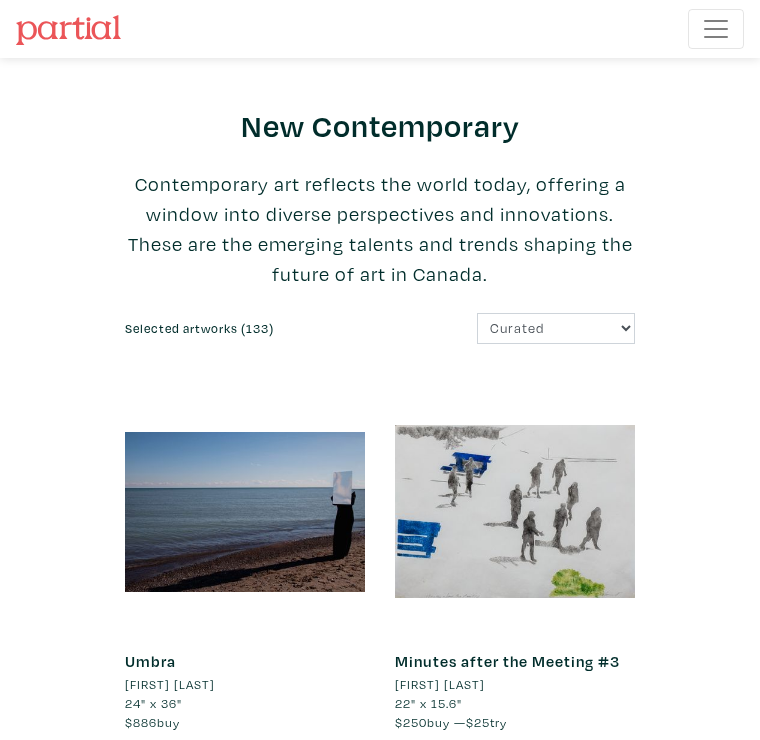 scroll, scrollTop: 0, scrollLeft: 0, axis: both 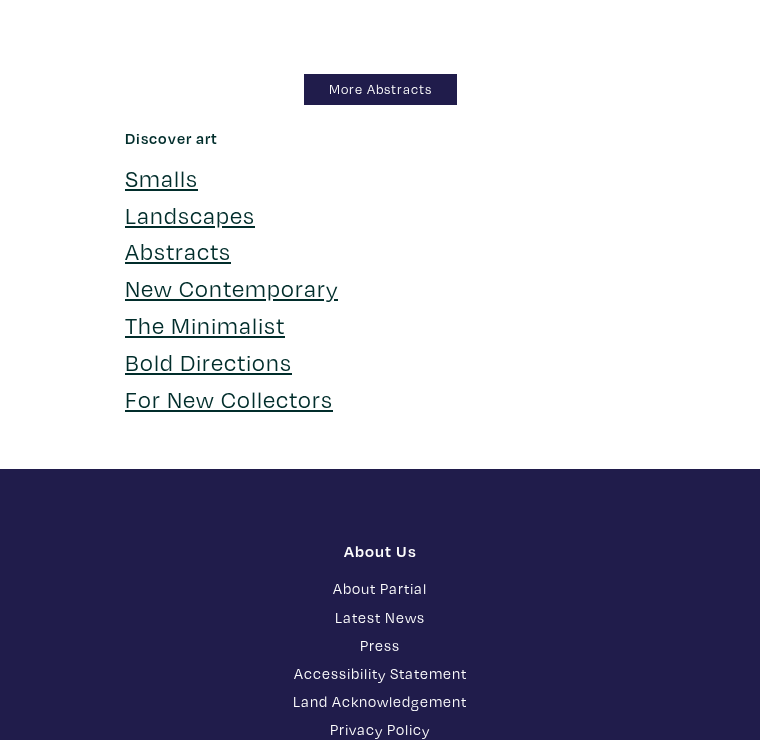 click on "The Minimalist" at bounding box center [205, 324] 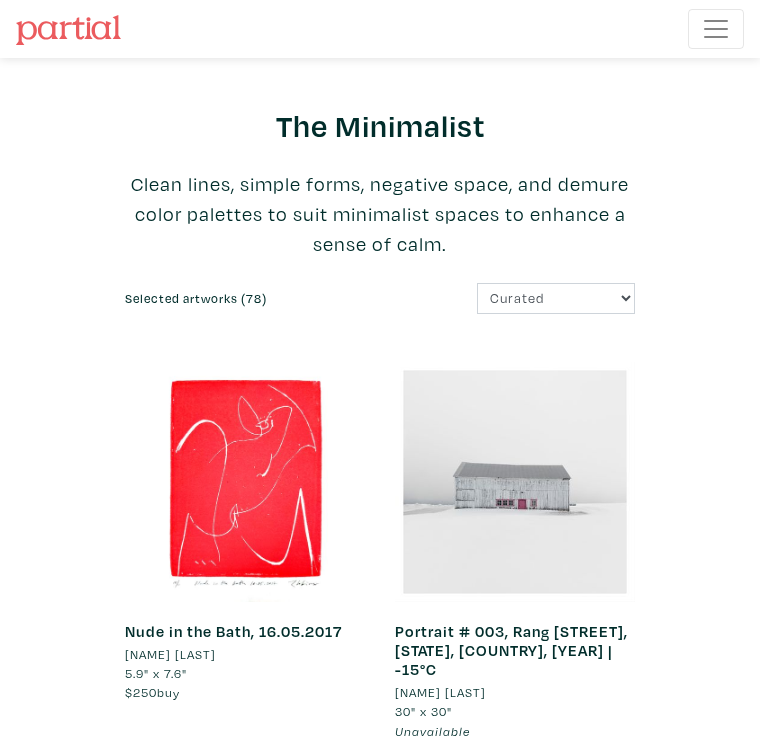 scroll, scrollTop: 0, scrollLeft: 0, axis: both 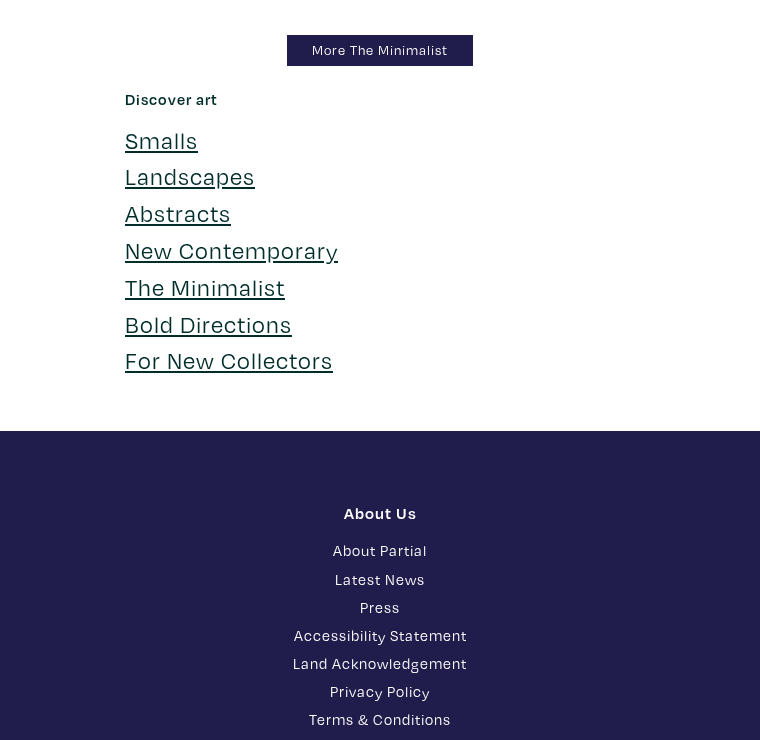 click on "Bold Directions" at bounding box center [208, 323] 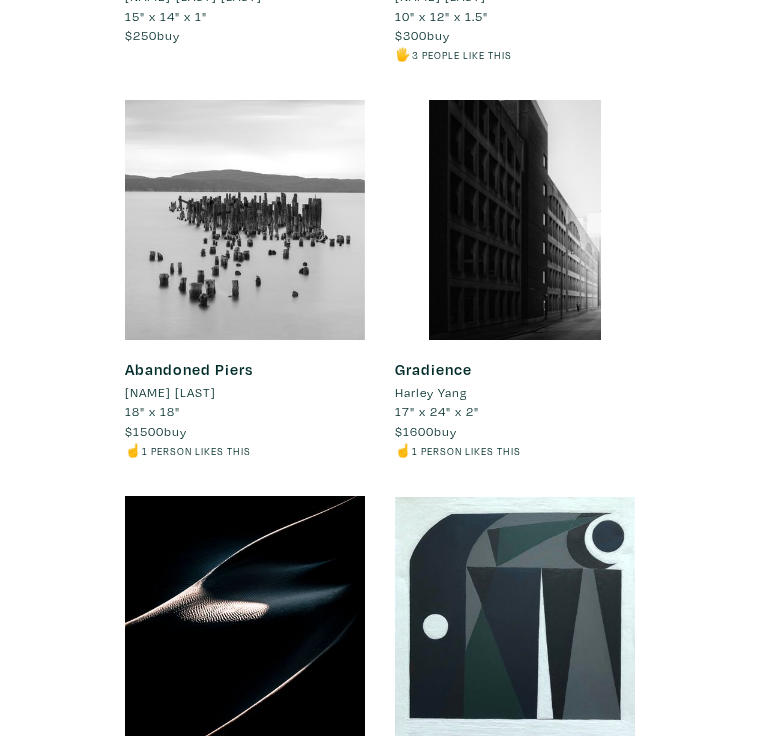 scroll, scrollTop: 12968, scrollLeft: 0, axis: vertical 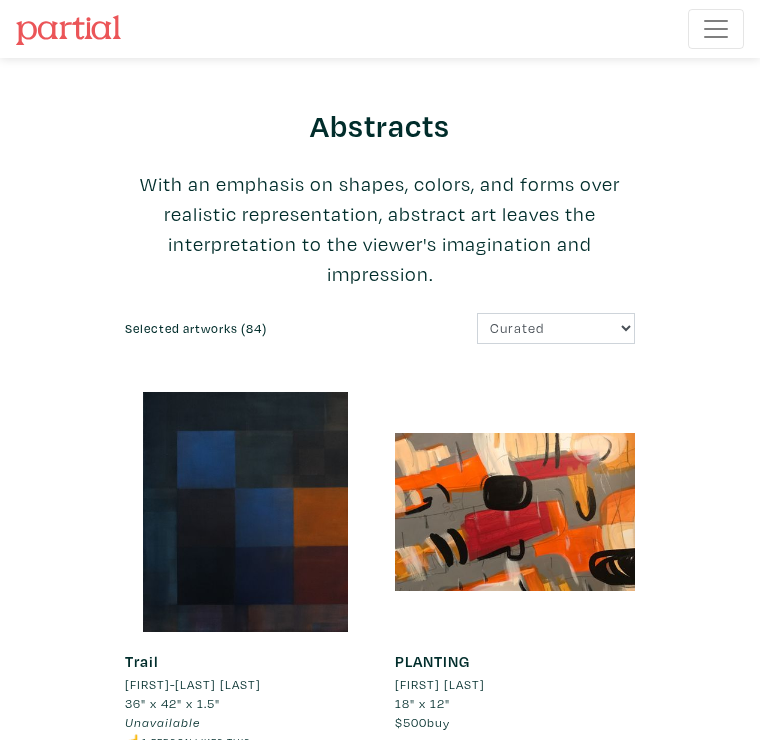 click at bounding box center [716, 29] 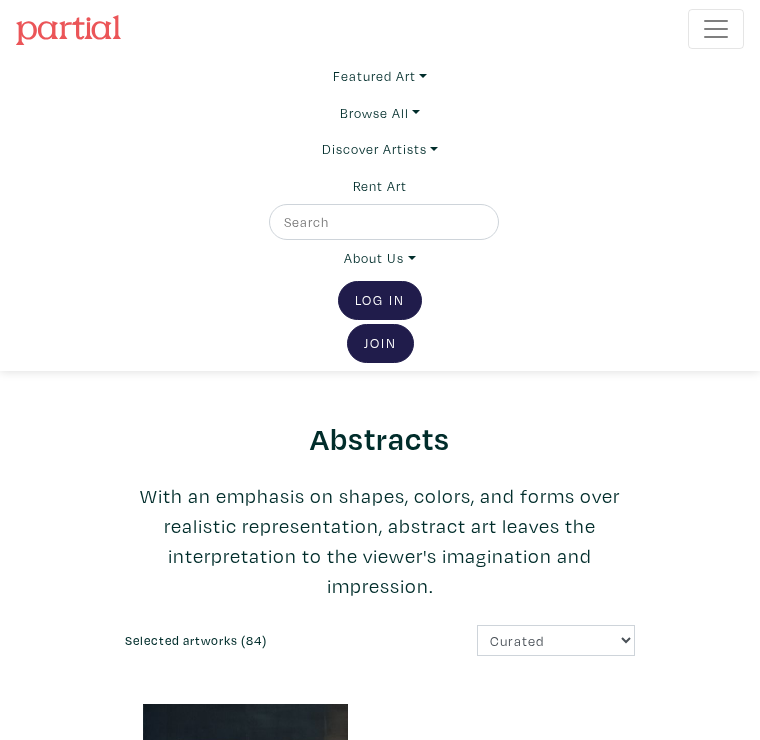 click at bounding box center (382, 222) 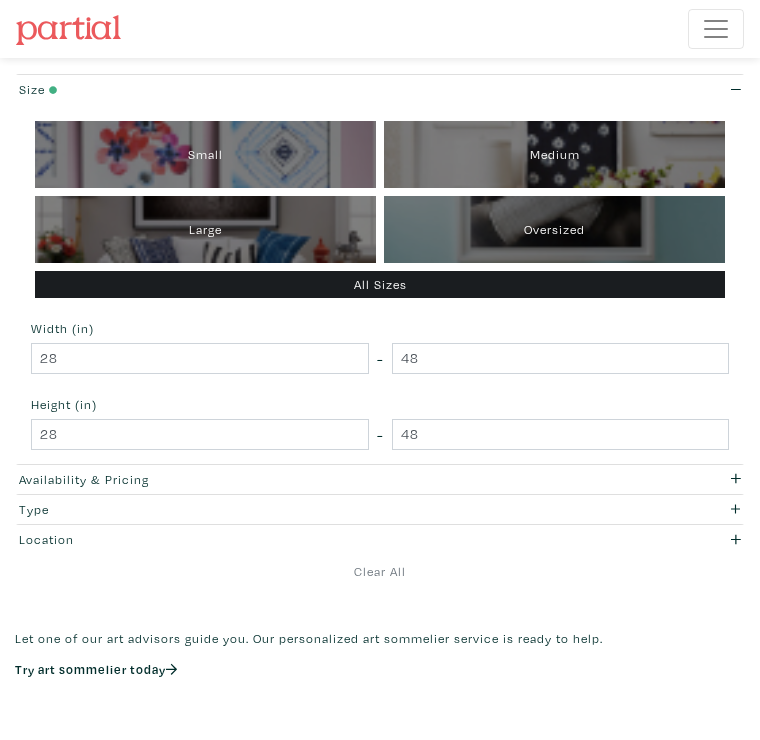 scroll, scrollTop: 399, scrollLeft: 0, axis: vertical 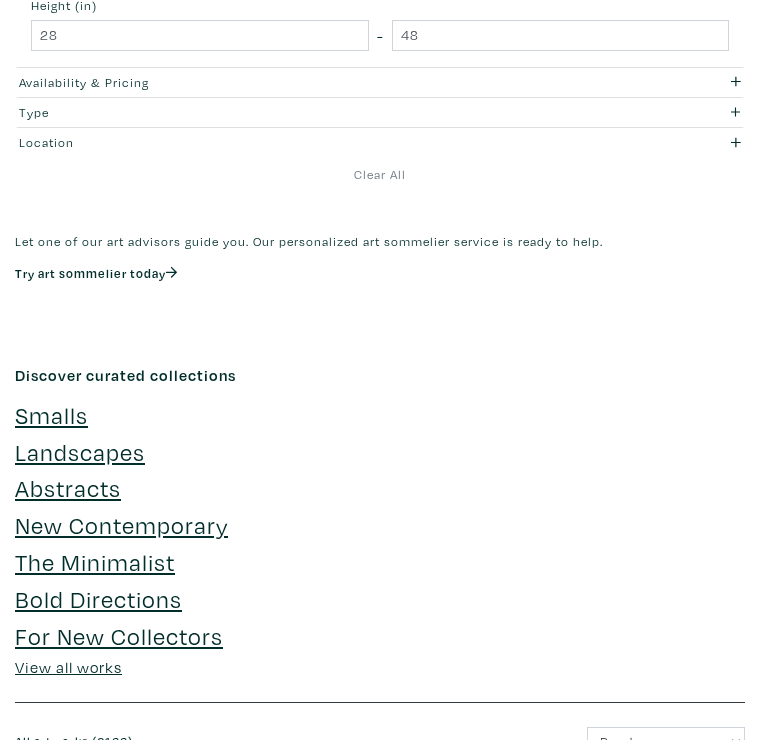 click on "Smalls" at bounding box center (51, 414) 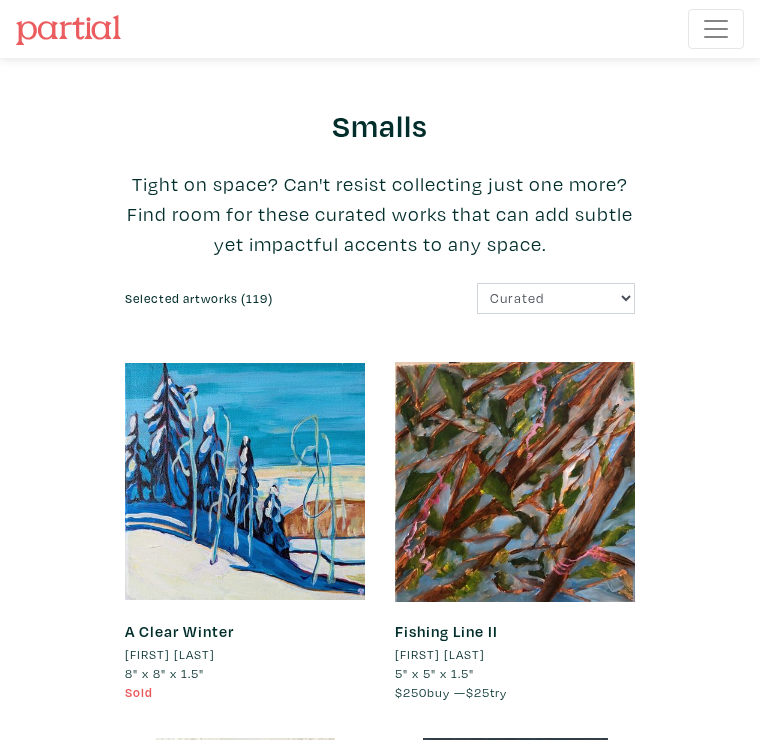 scroll, scrollTop: 0, scrollLeft: 0, axis: both 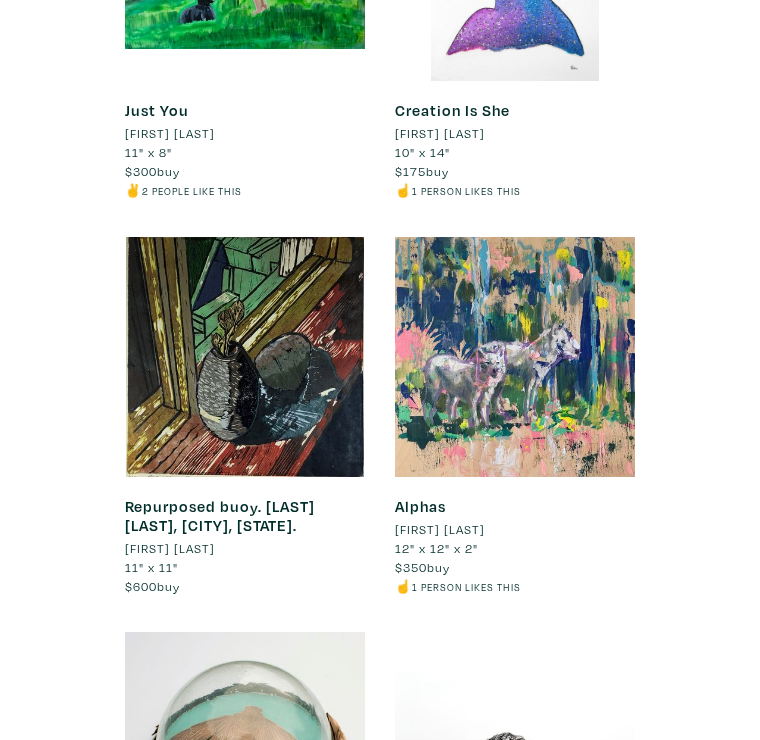 click on "Smalls
Tight on space? Can't resist collecting just one more? Find room for these curated works that can add subtle yet impactful accents to any space.
Selected artworks (119)
Curated
Newest
Random
Price: Low to High
Price: High to Low
A Clear Winter
Montina Hussey
8" x 8"
x 1.5"
Sold
E" at bounding box center [380, -7207] 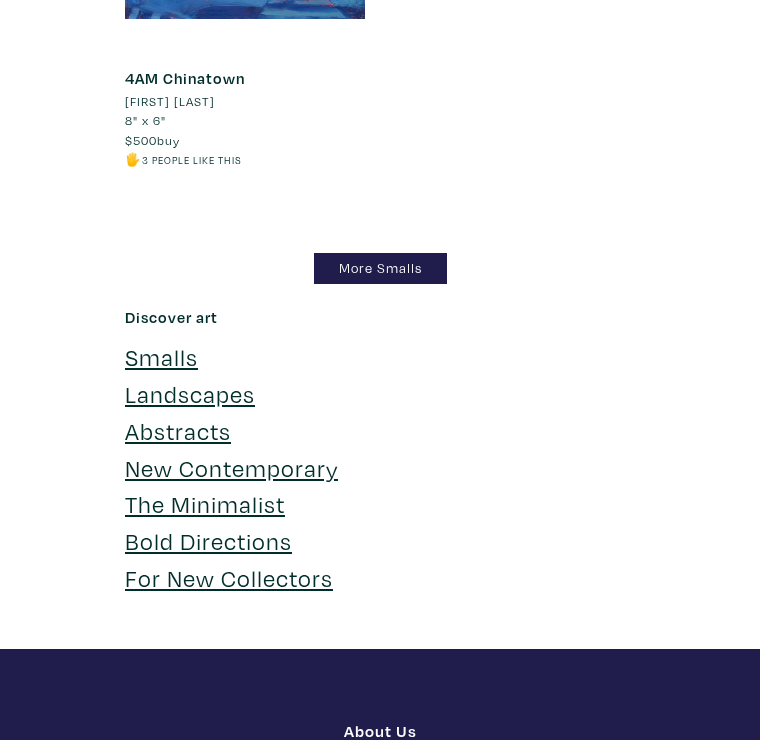 scroll, scrollTop: 23702, scrollLeft: 0, axis: vertical 